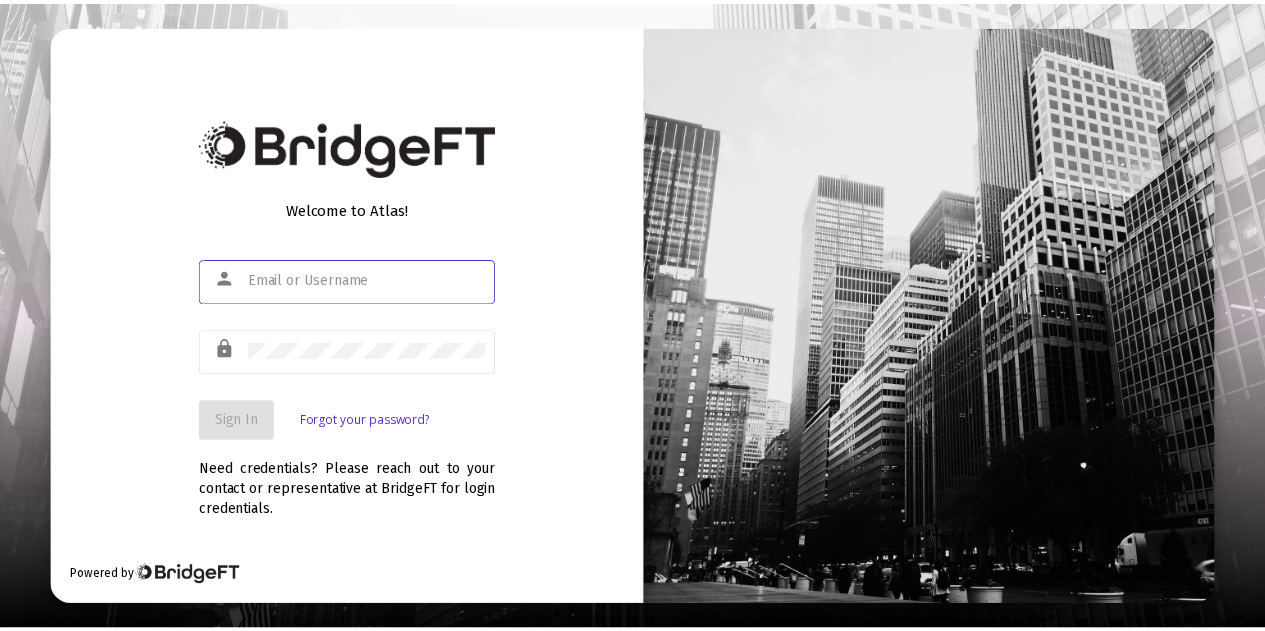 scroll, scrollTop: 0, scrollLeft: 0, axis: both 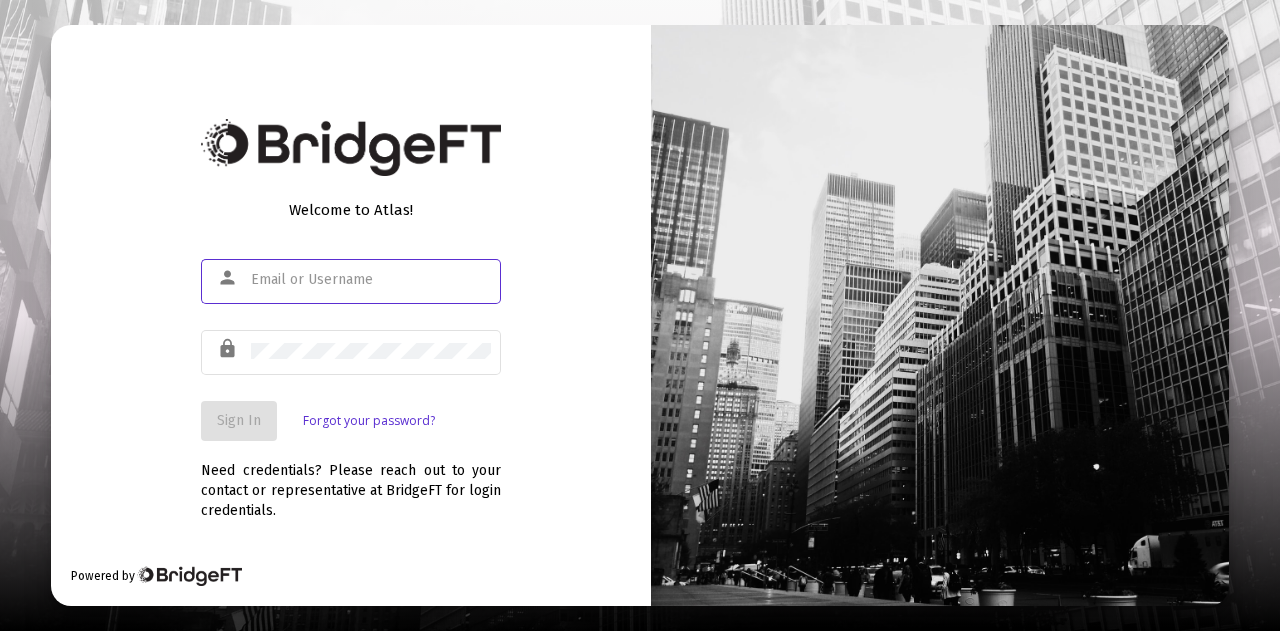 click at bounding box center (371, 279) 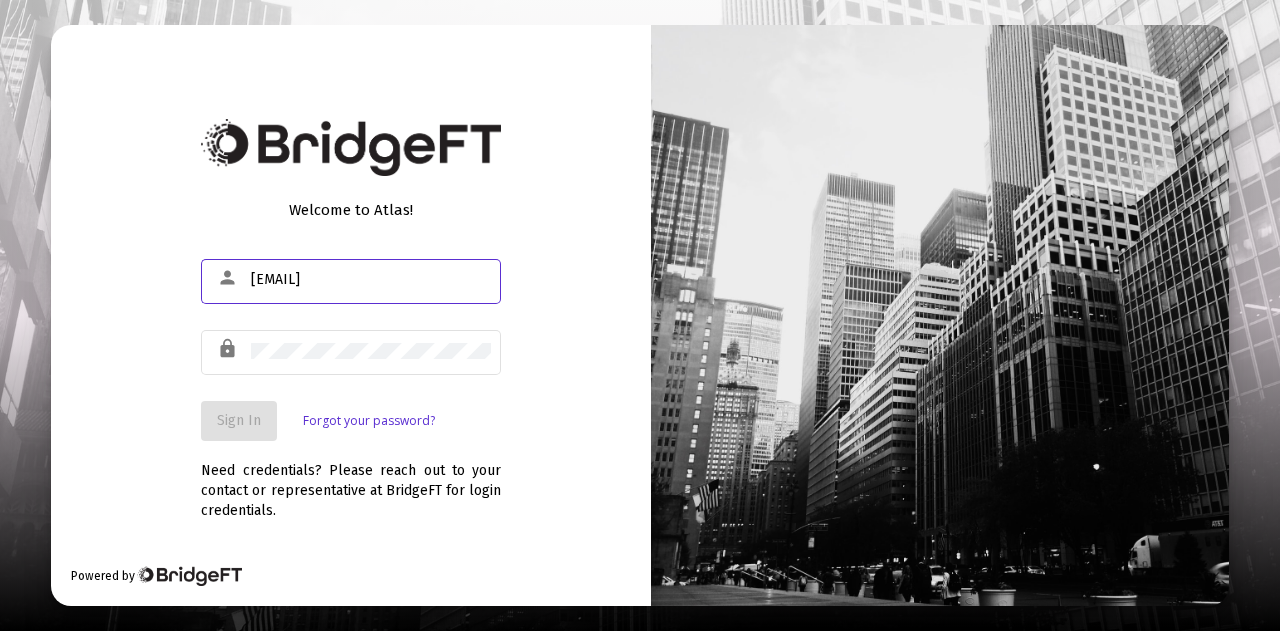 type on "[EMAIL]" 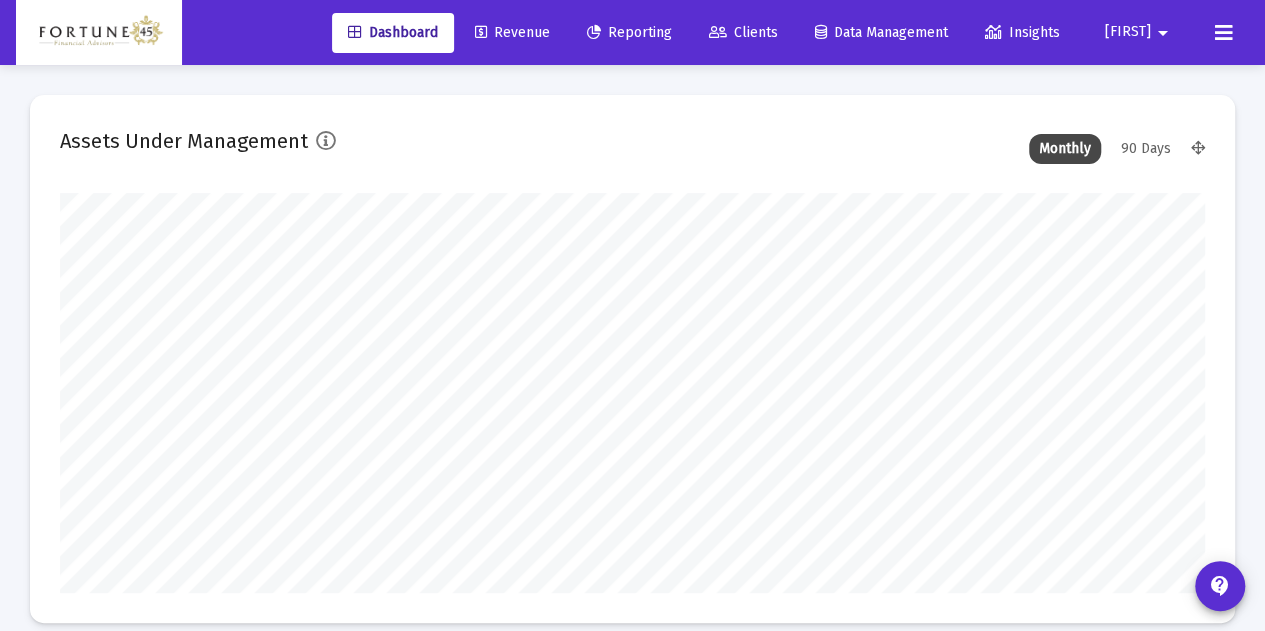 scroll, scrollTop: 999600, scrollLeft: 998855, axis: both 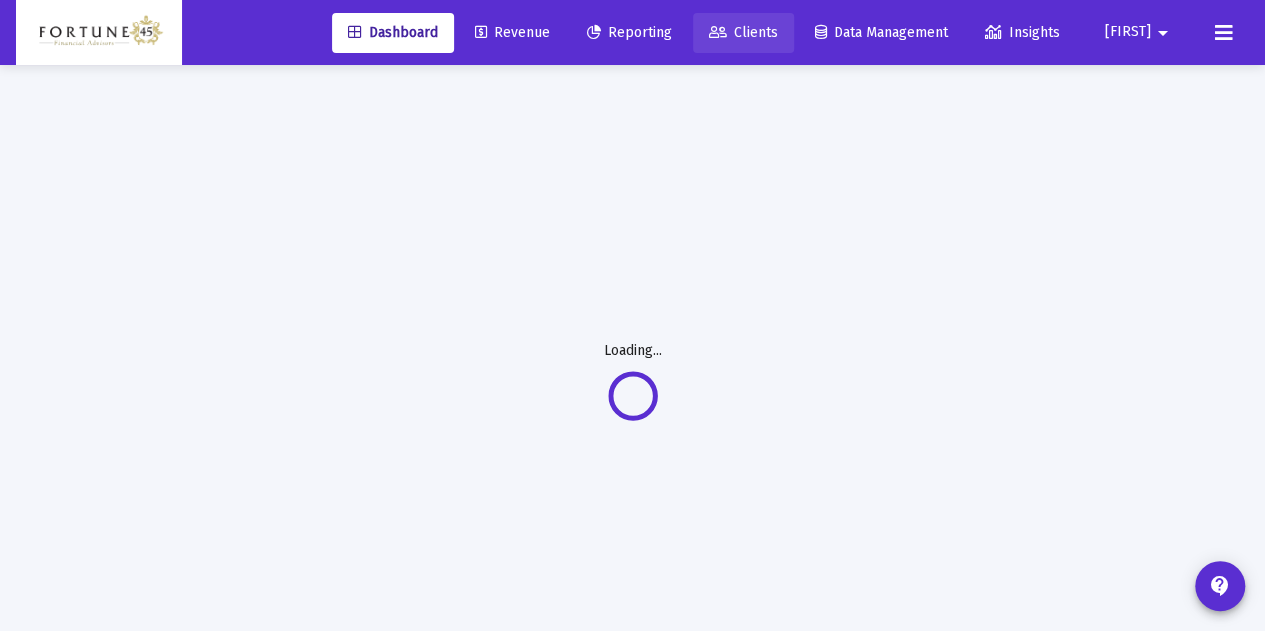 click at bounding box center (718, 33) 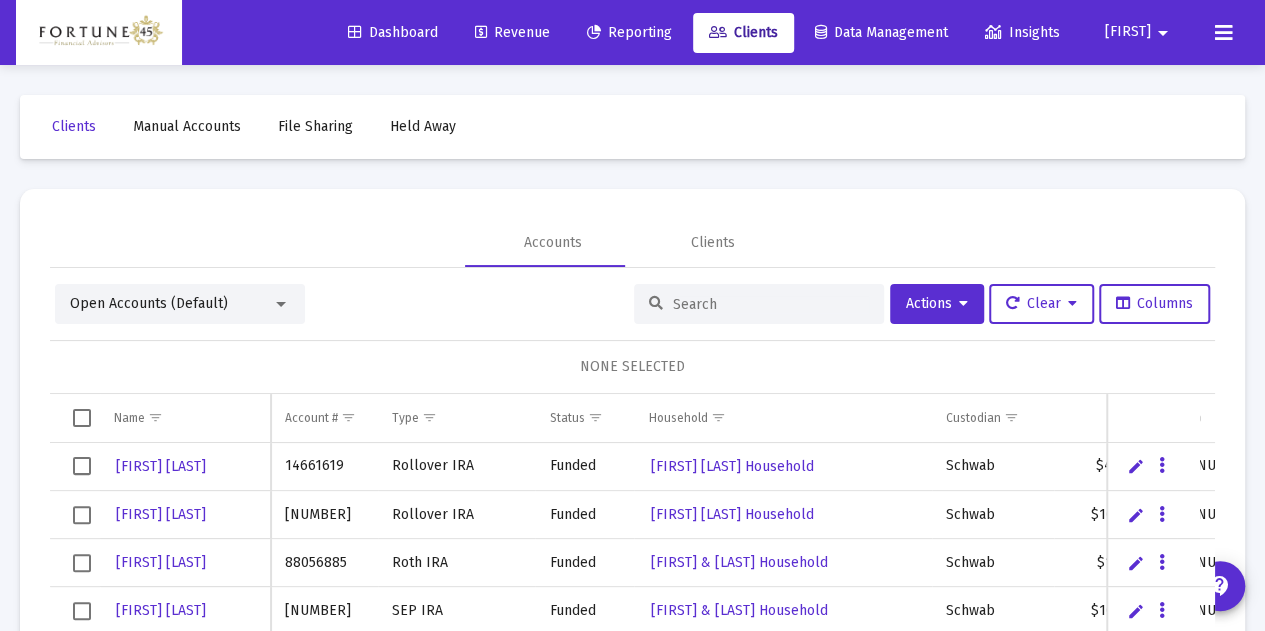 click at bounding box center (771, 304) 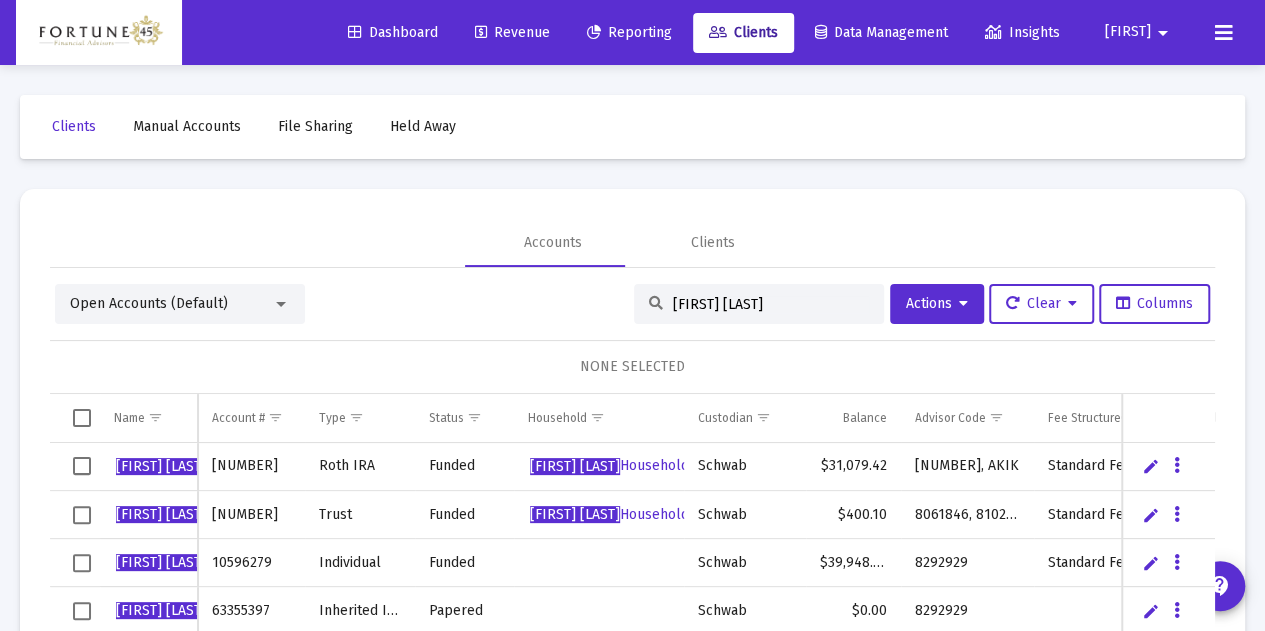 scroll, scrollTop: 68, scrollLeft: 0, axis: vertical 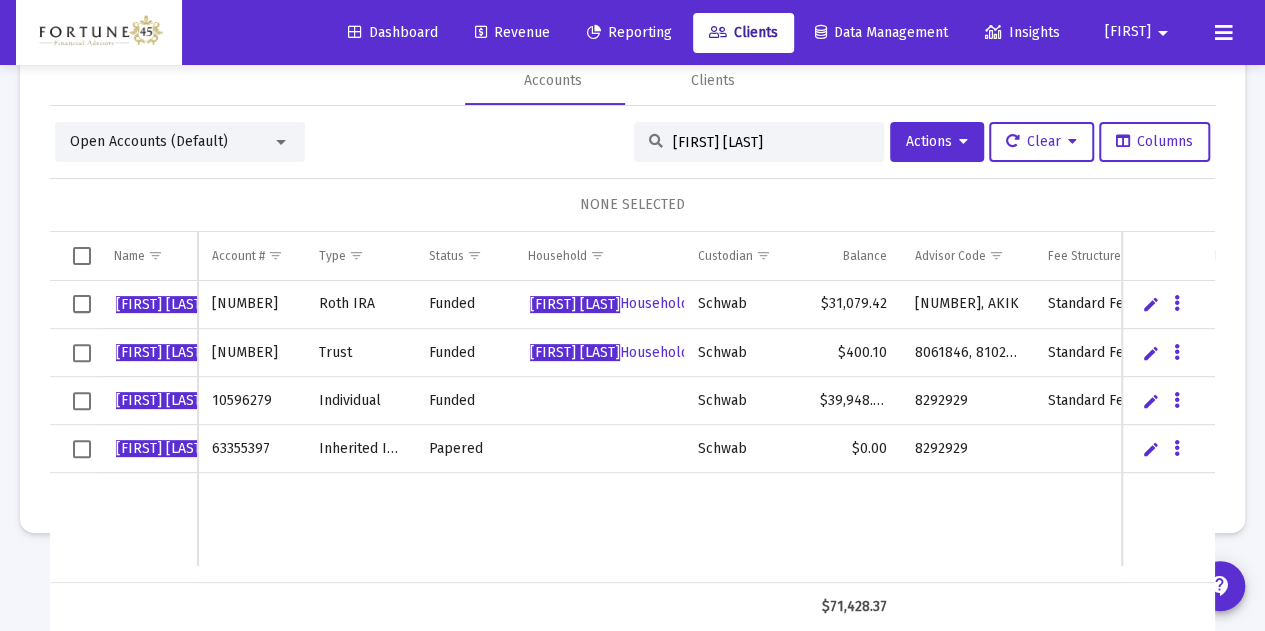 type on "[FIRST] [LAST]" 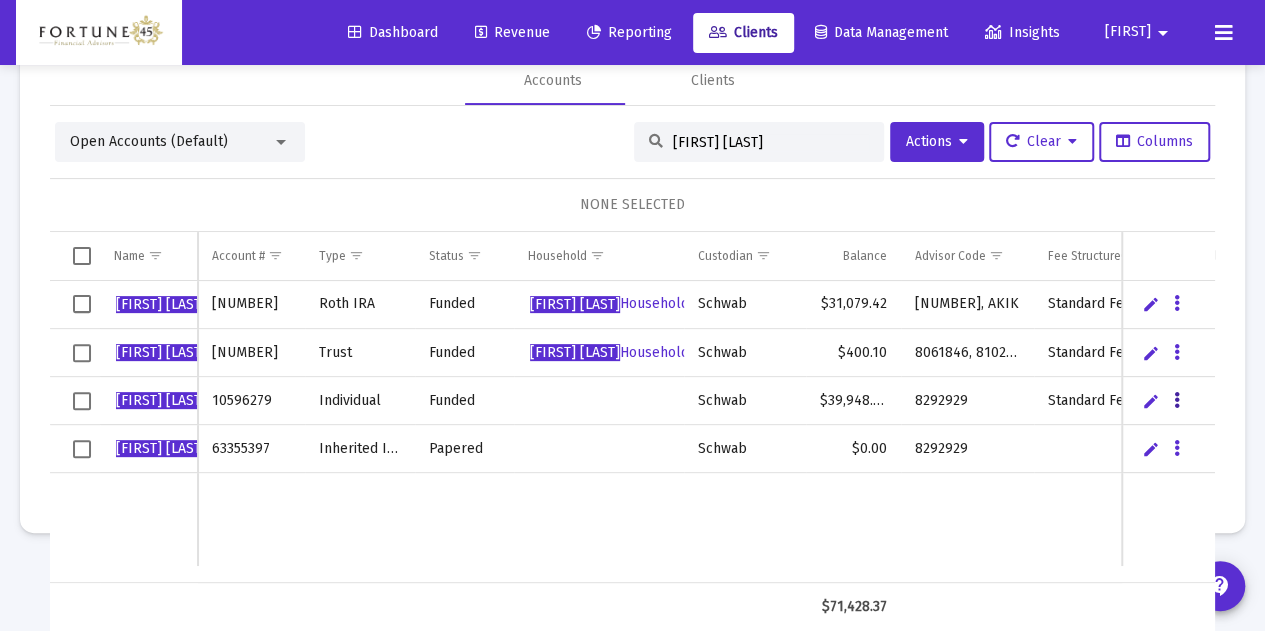 click at bounding box center (1177, 304) 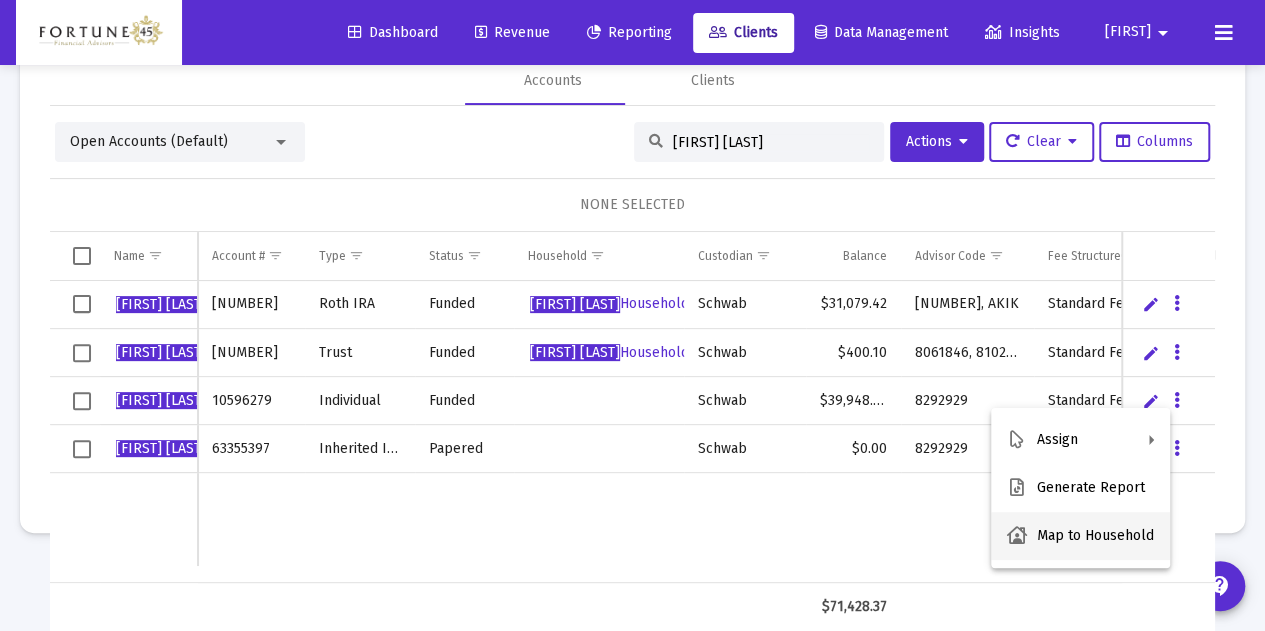 click on "Map to Household" at bounding box center [1080, 536] 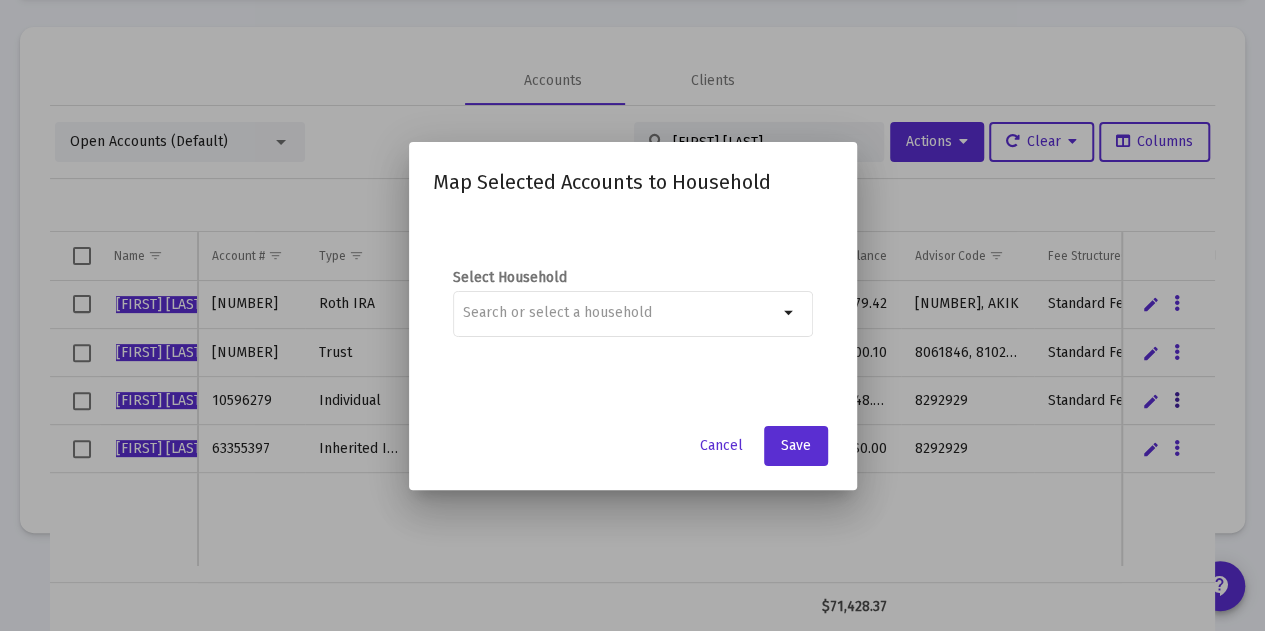 scroll, scrollTop: 0, scrollLeft: 0, axis: both 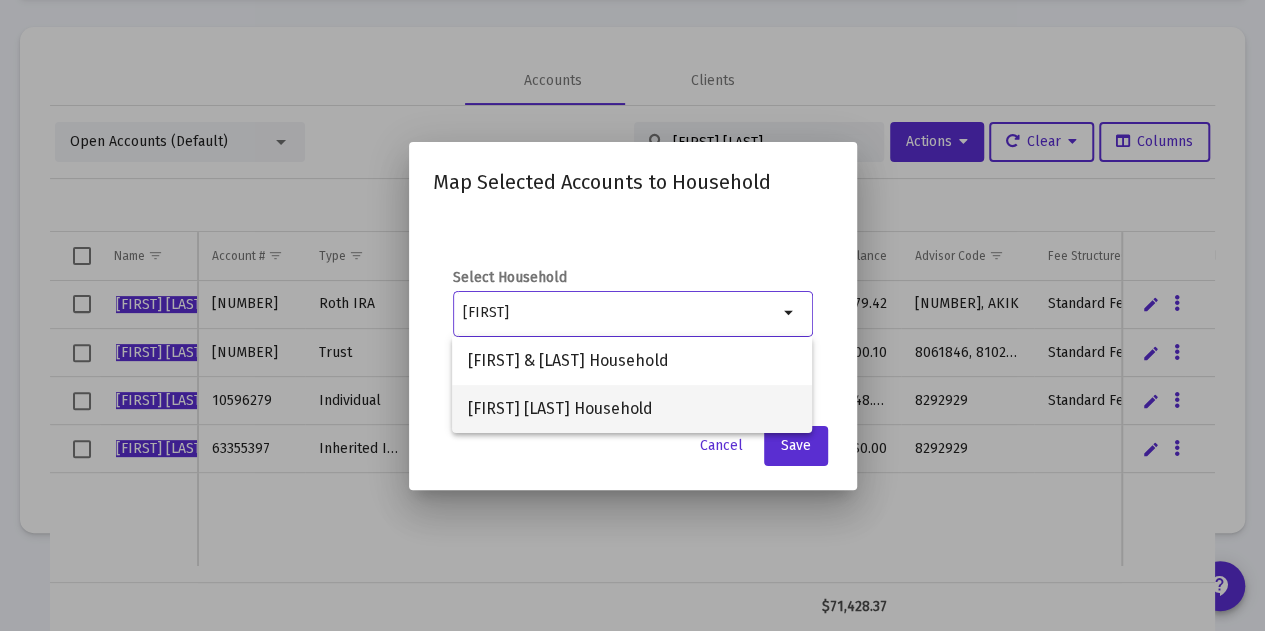 type on "[FIRST]" 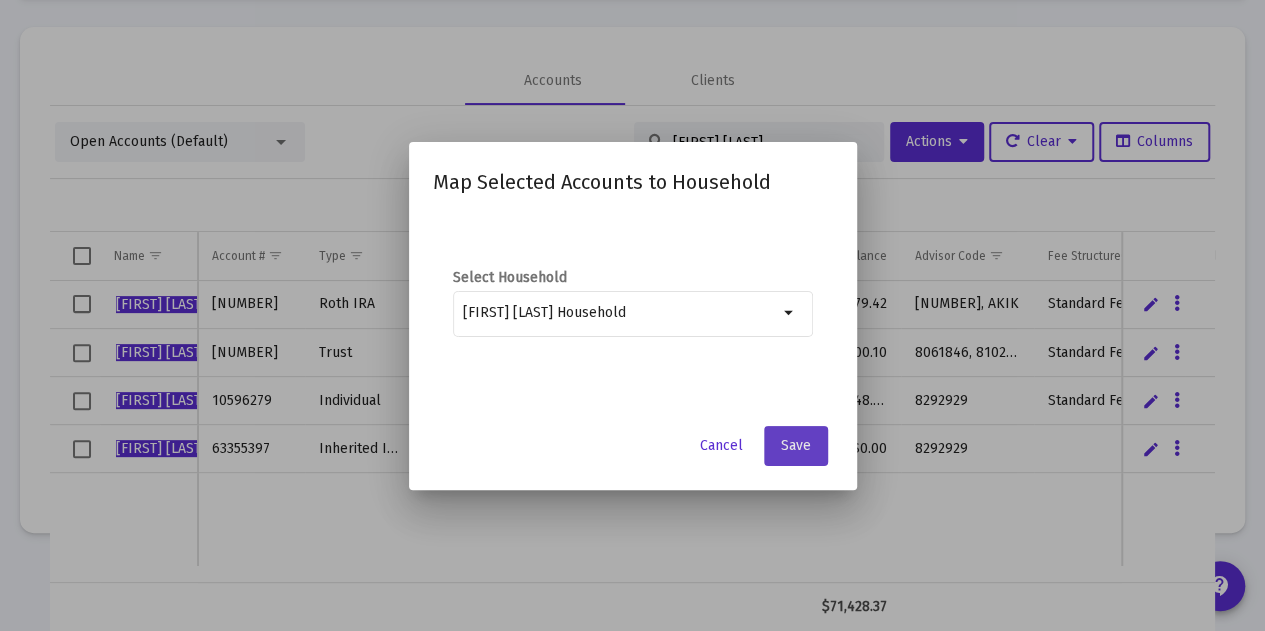 click on "Save" at bounding box center (796, 445) 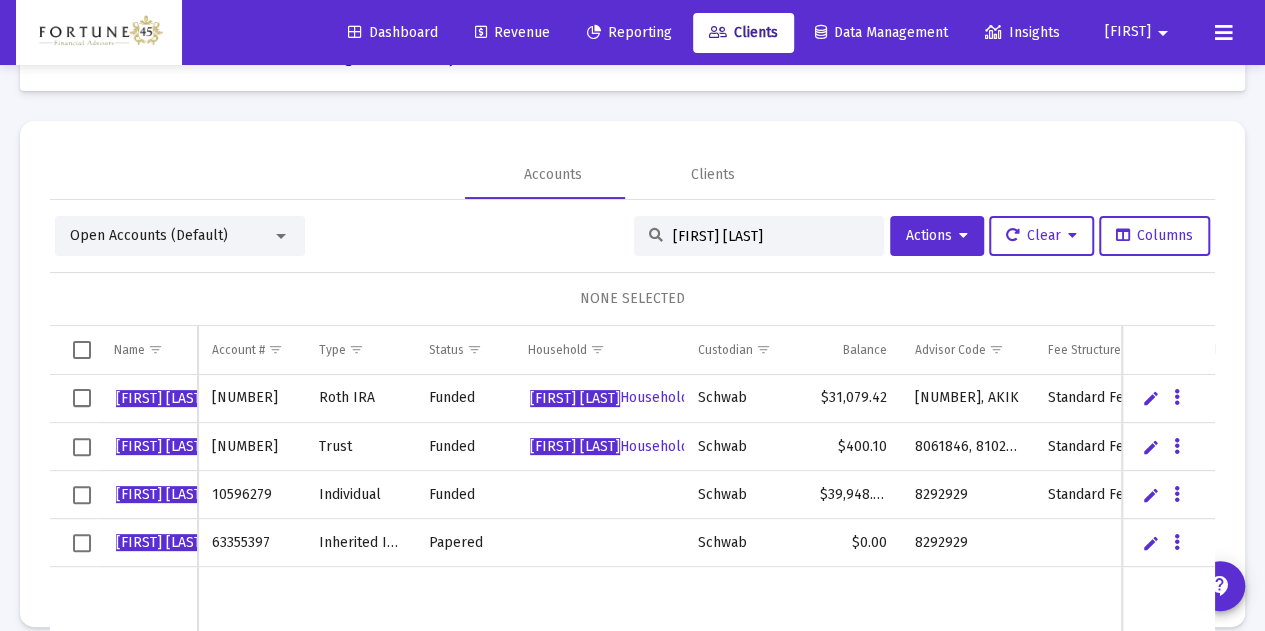 scroll, scrollTop: 94, scrollLeft: 0, axis: vertical 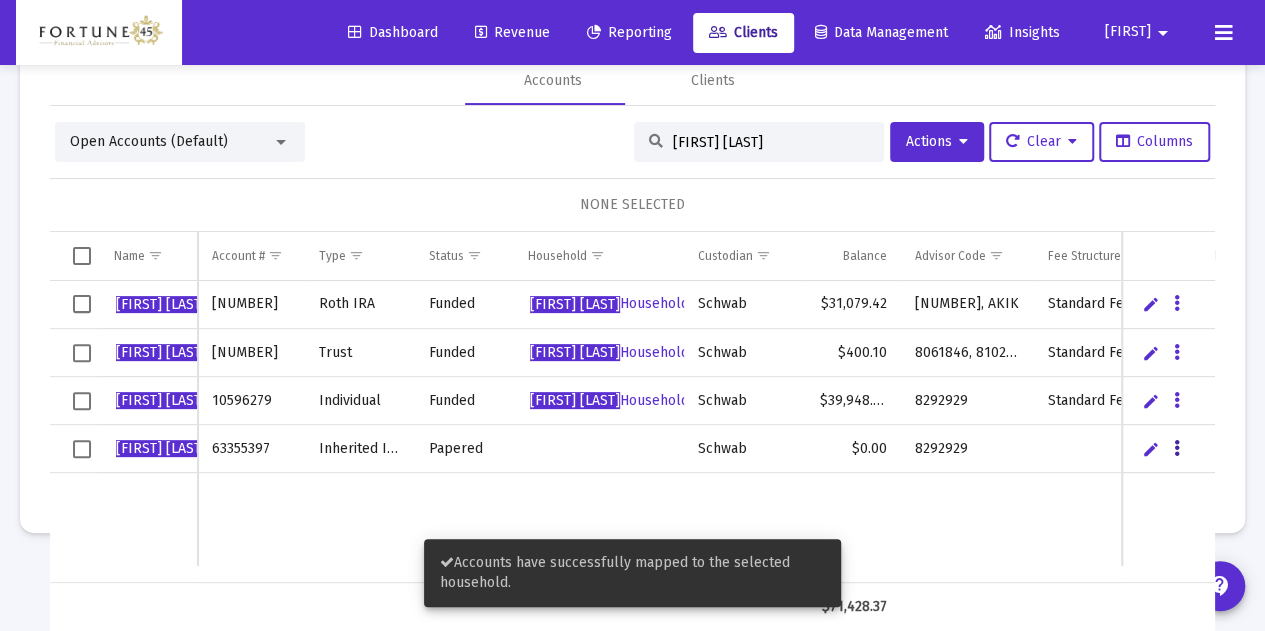 click at bounding box center (1177, 304) 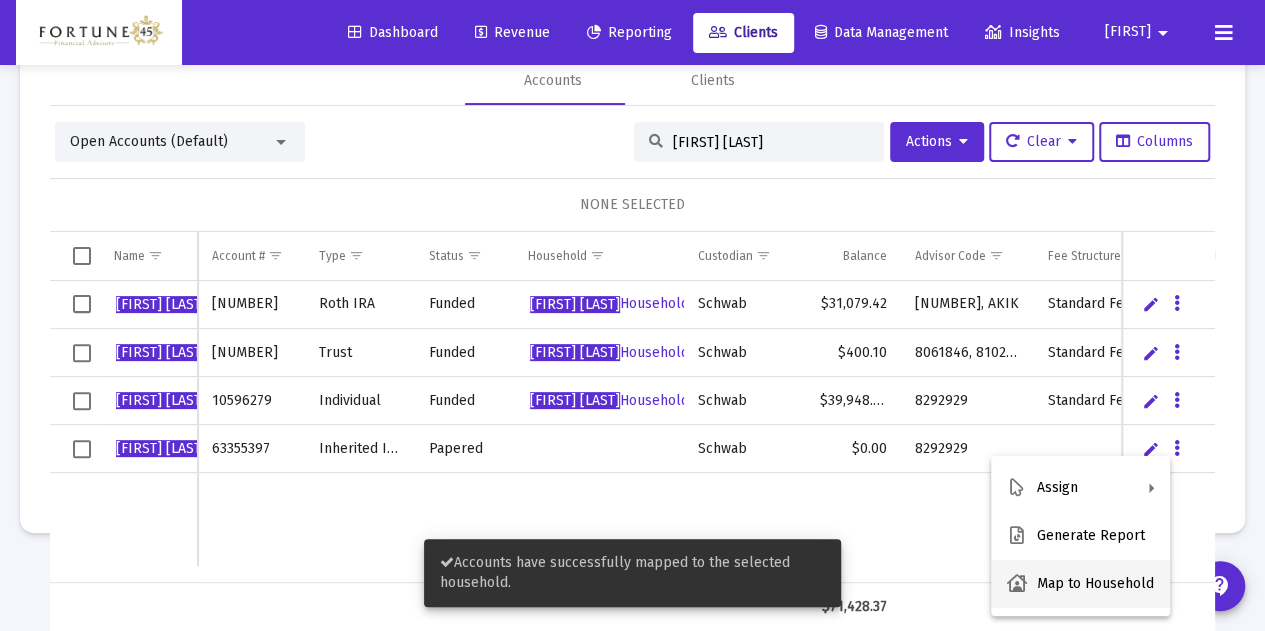 click on "Map to Household" at bounding box center [1080, 584] 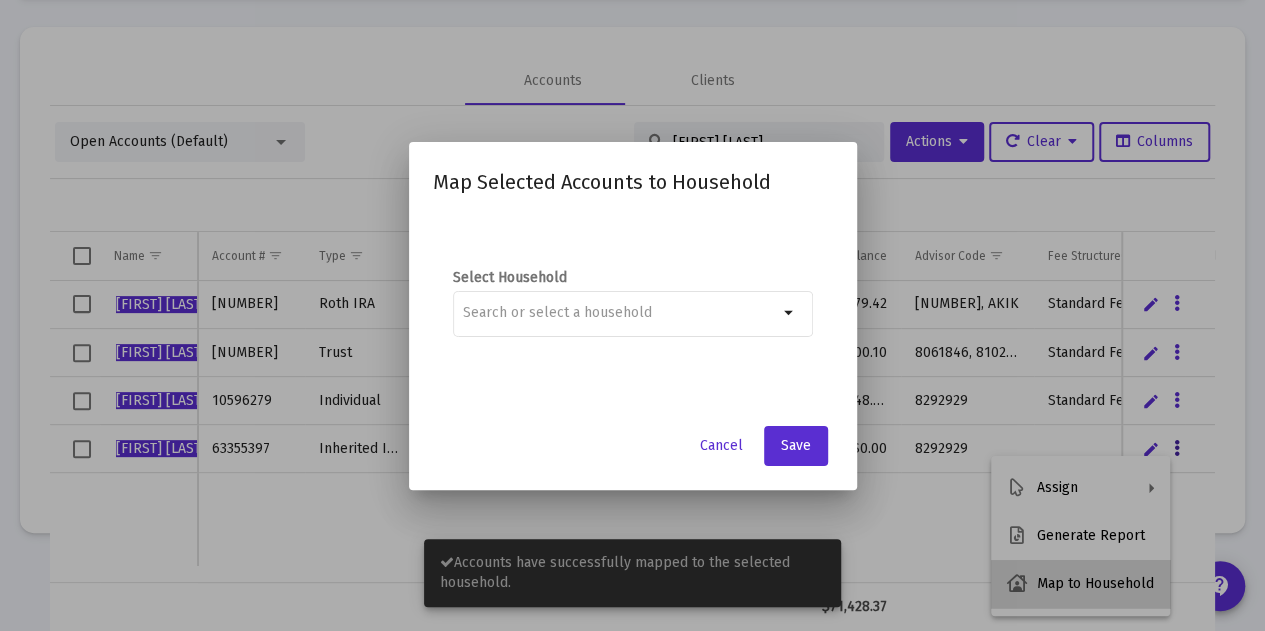 scroll, scrollTop: 0, scrollLeft: 0, axis: both 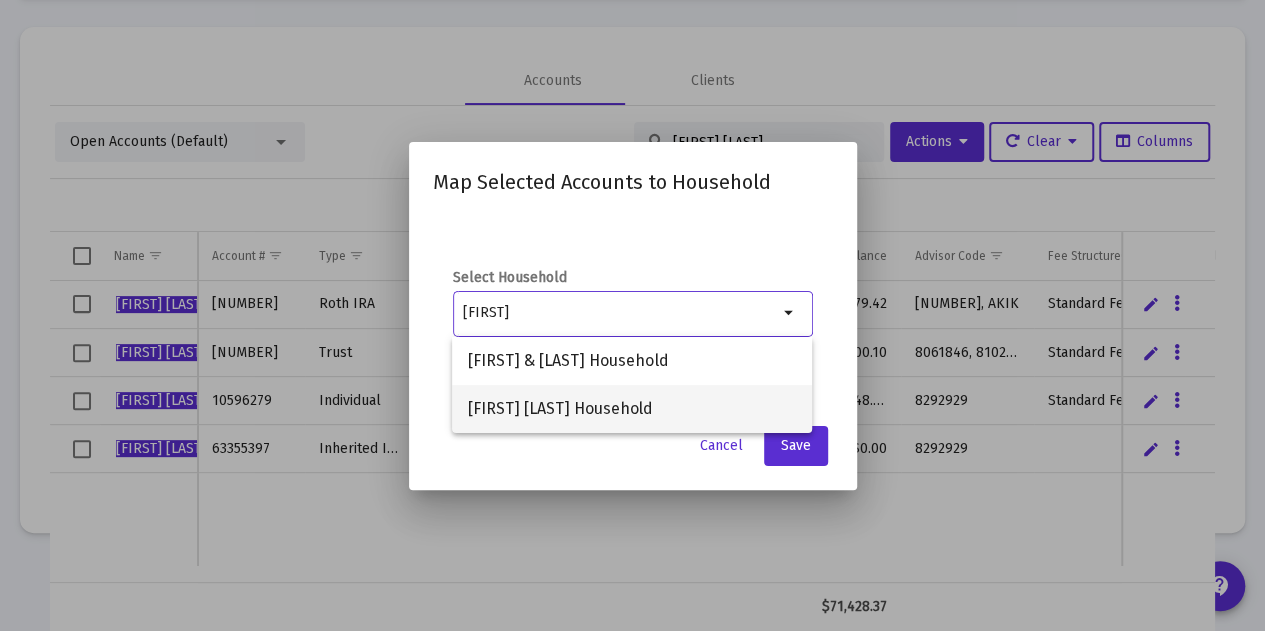type on "[FIRST]" 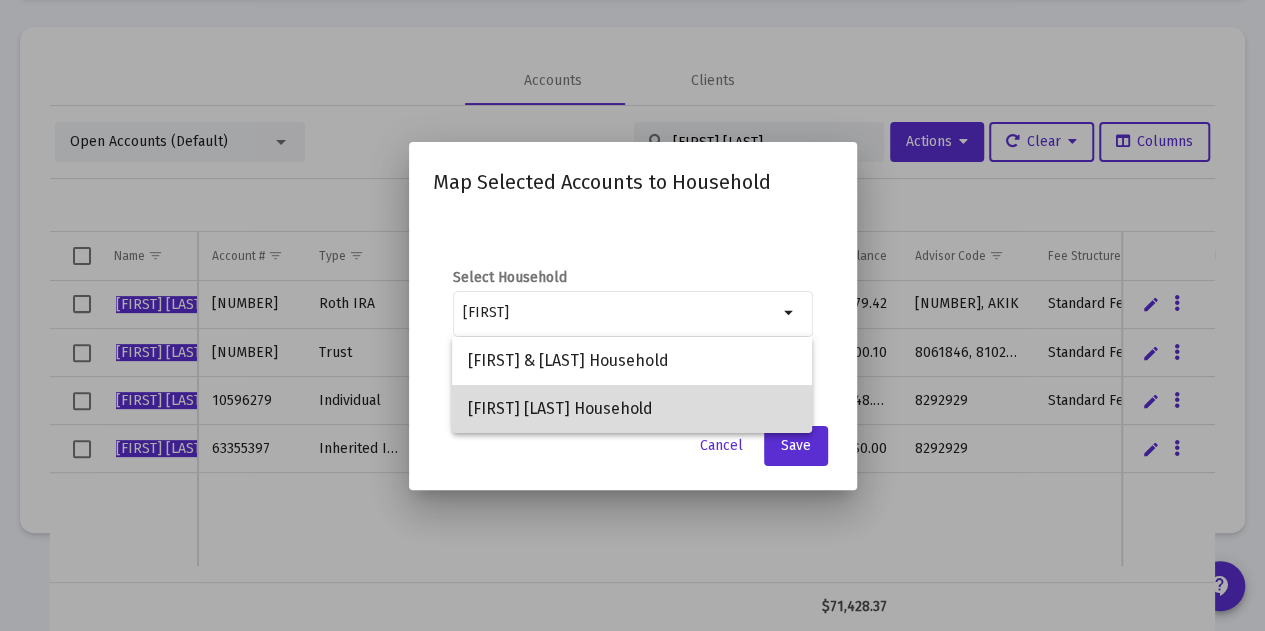 click on "[FIRST] [LAST] Household" at bounding box center (632, 409) 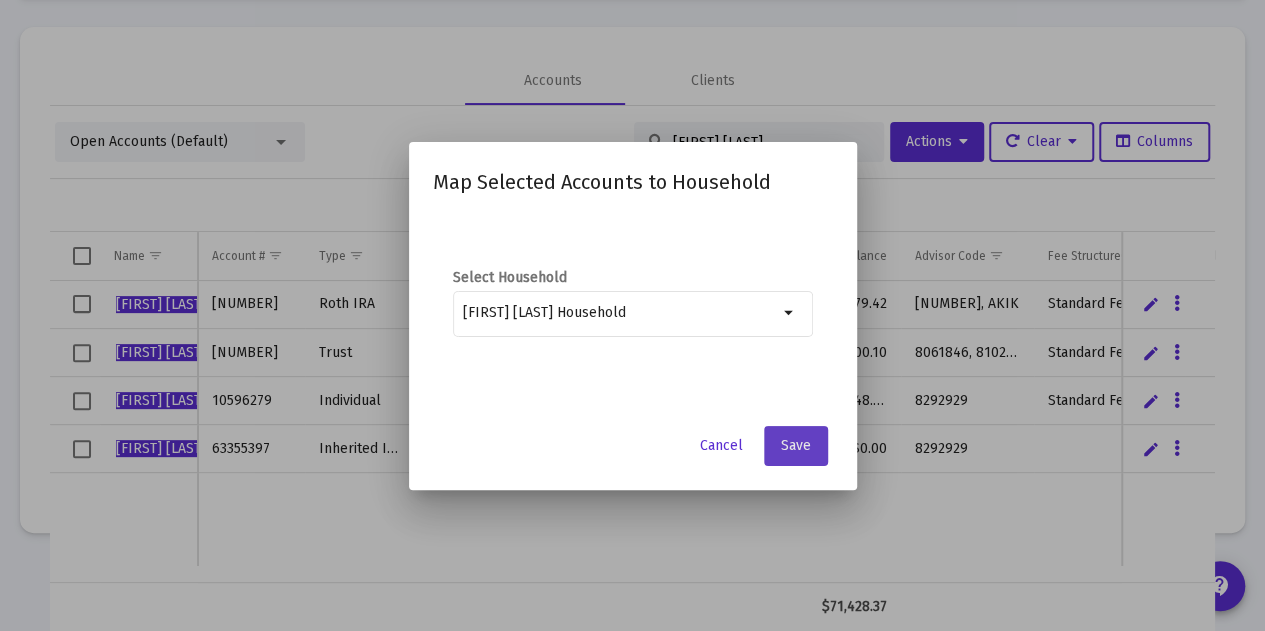 click on "Save" at bounding box center [796, 446] 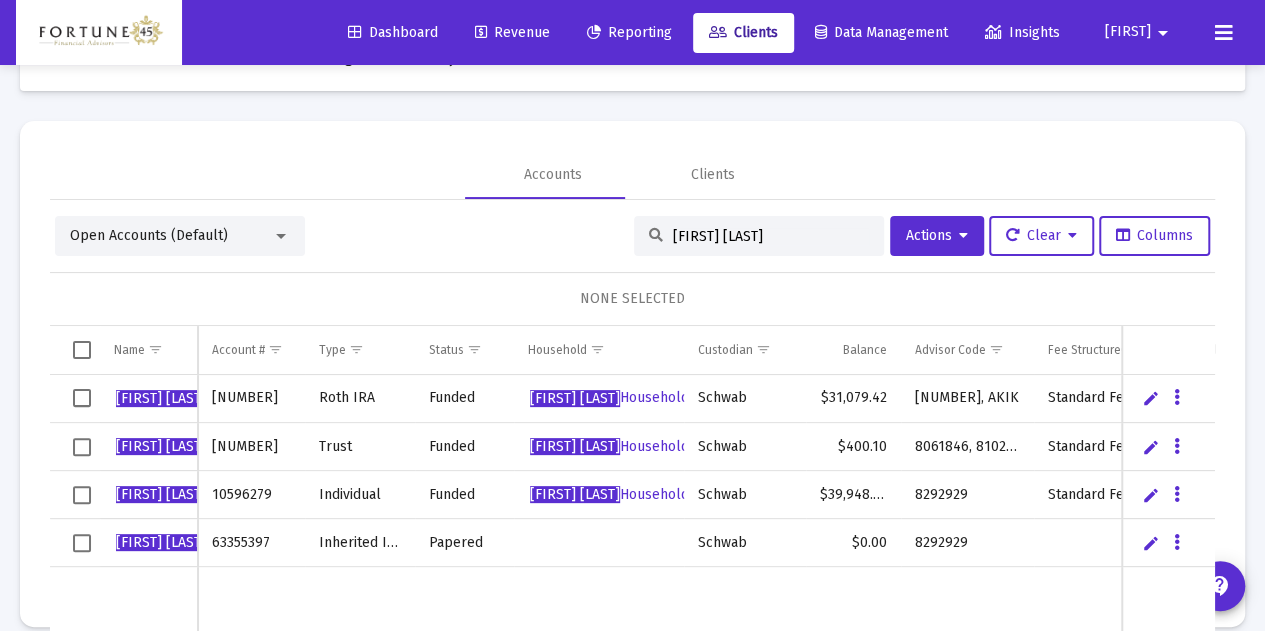 scroll, scrollTop: 94, scrollLeft: 0, axis: vertical 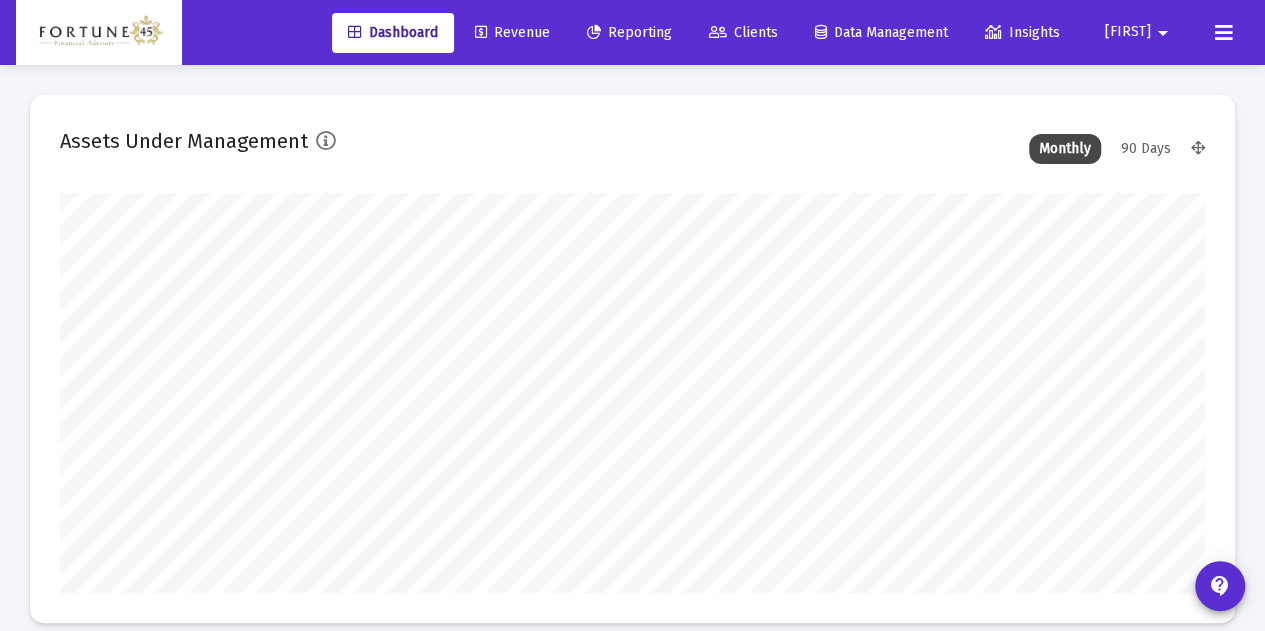 click on "Clients" at bounding box center (743, 33) 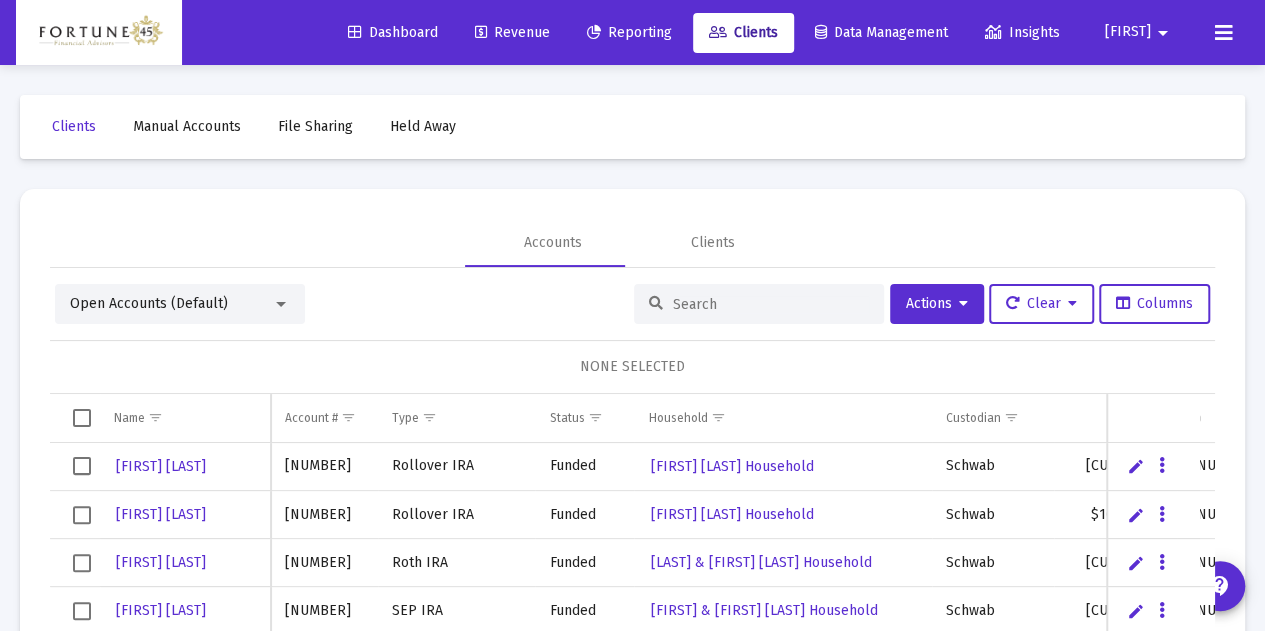 click at bounding box center (771, 304) 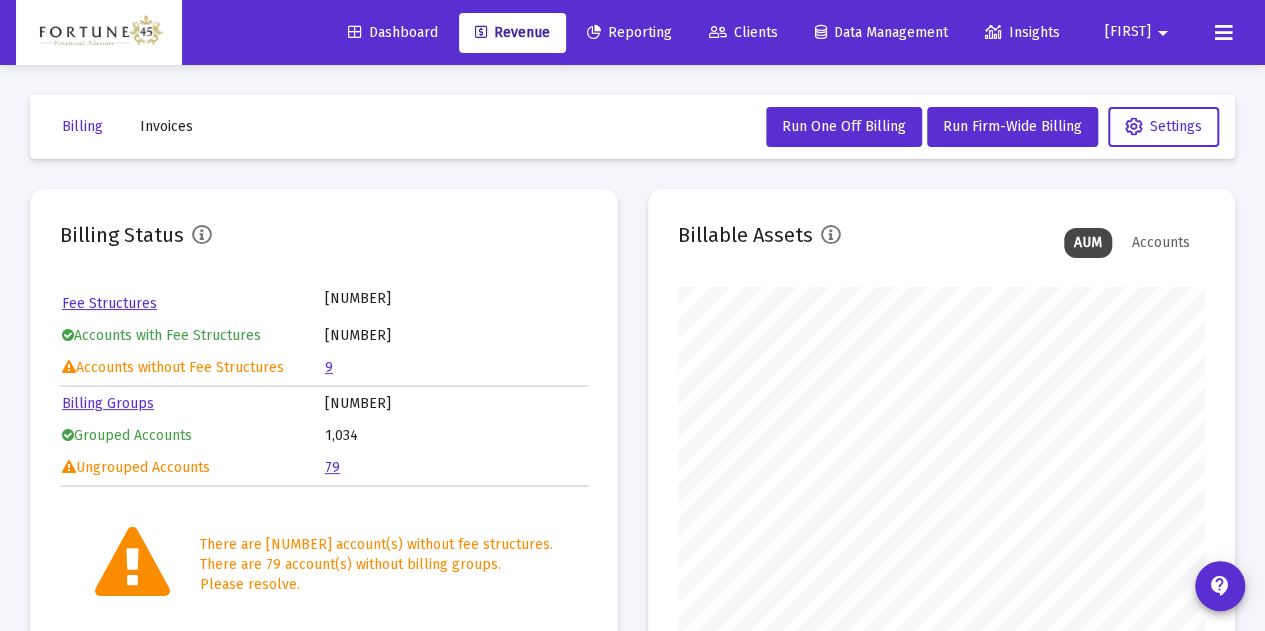 scroll, scrollTop: 999600, scrollLeft: 999472, axis: both 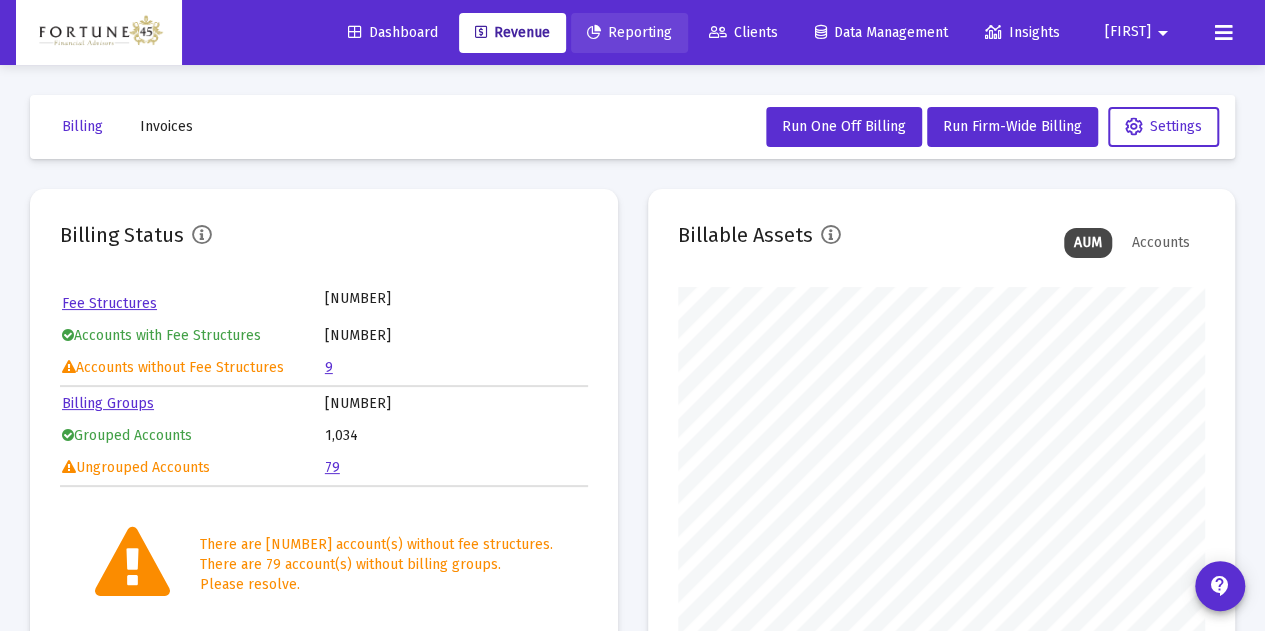 click on "Reporting" at bounding box center [629, 32] 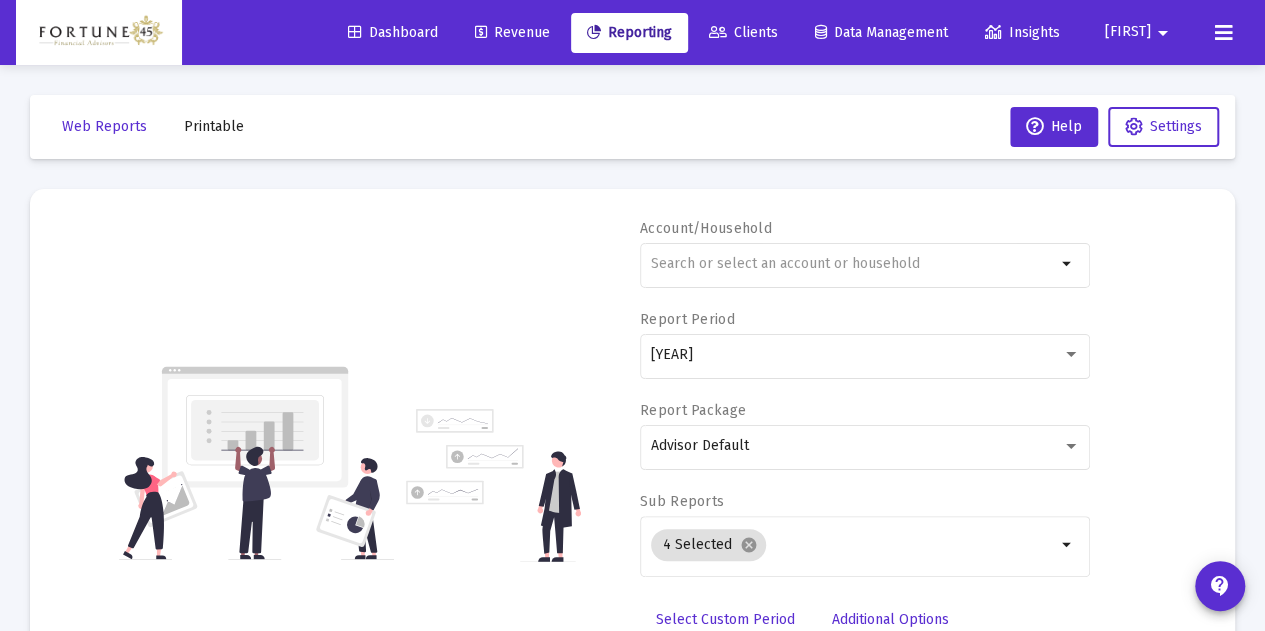 click on "Revenue" at bounding box center (512, 32) 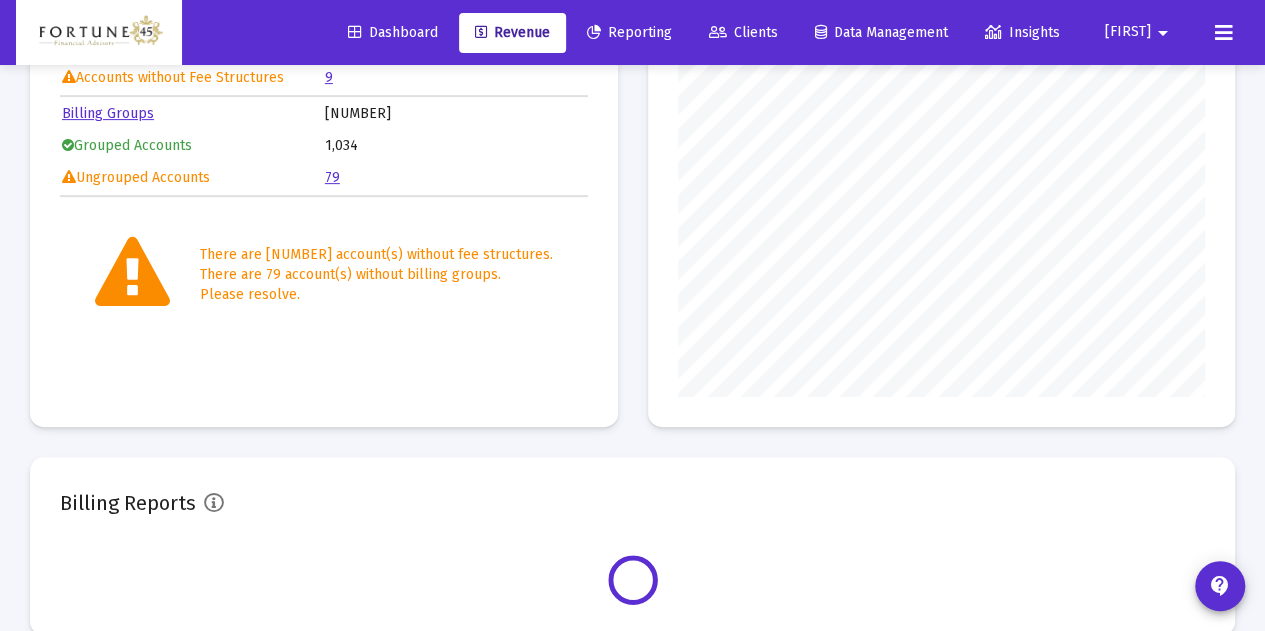 scroll, scrollTop: 324, scrollLeft: 0, axis: vertical 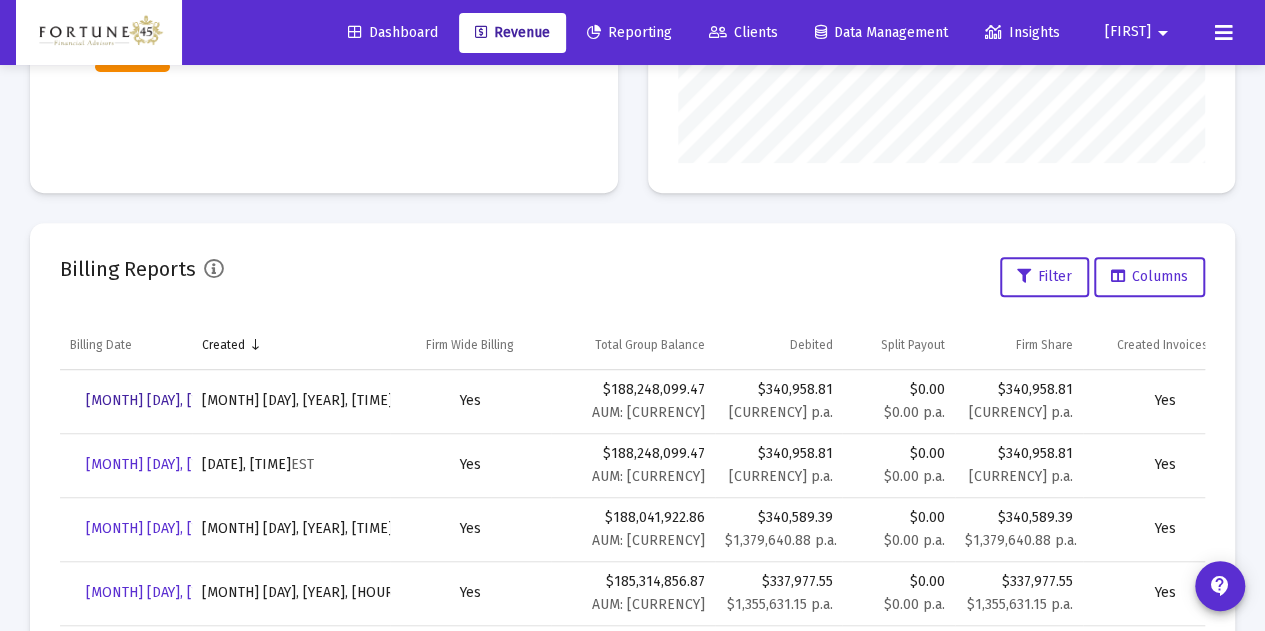 click on "[MONTH] [DAY], [YEAR]" at bounding box center [157, 400] 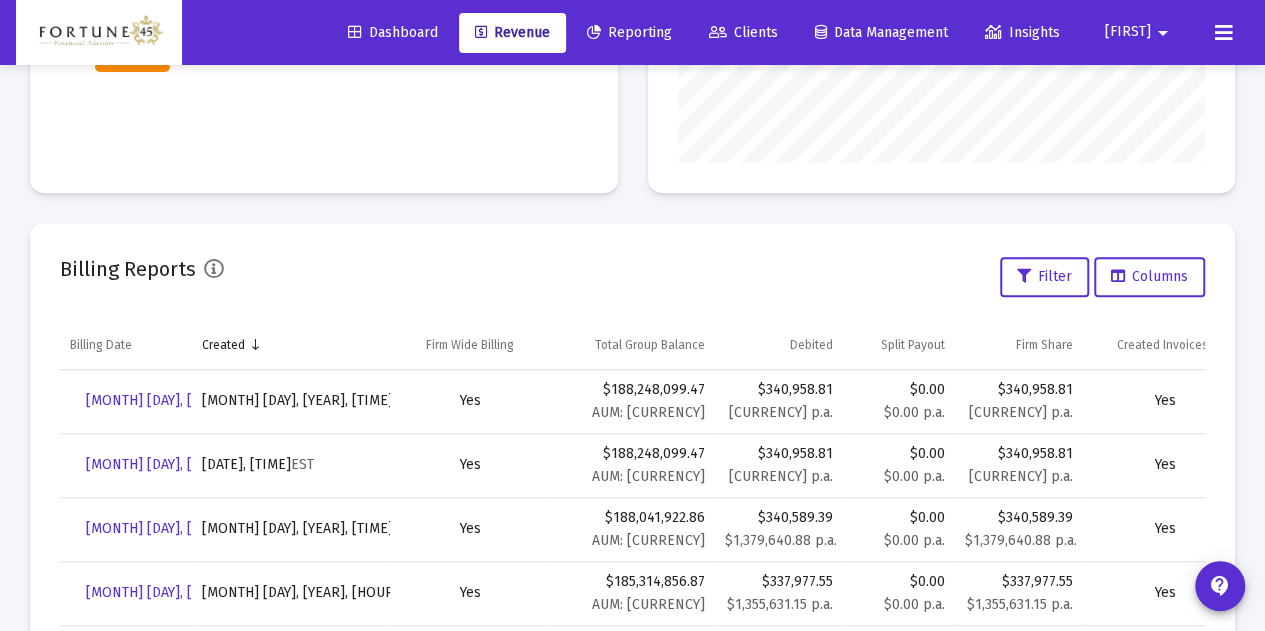 scroll, scrollTop: 65, scrollLeft: 0, axis: vertical 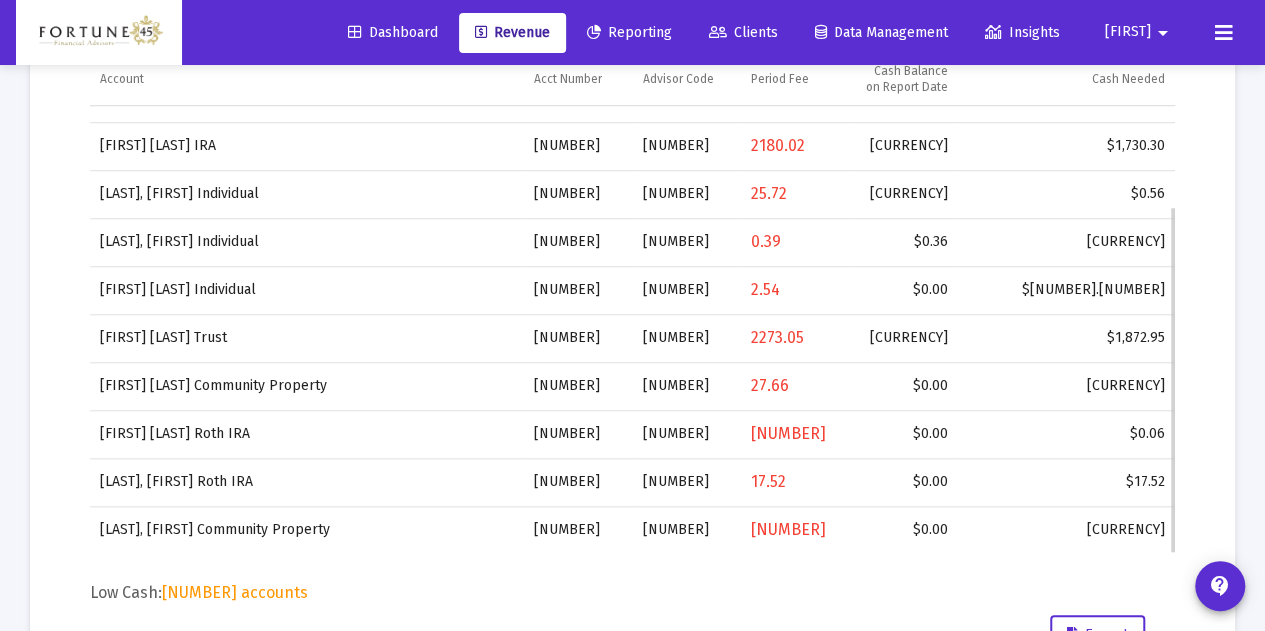 drag, startPoint x: 1260, startPoint y: 231, endPoint x: 1270, endPoint y: 242, distance: 14.866069 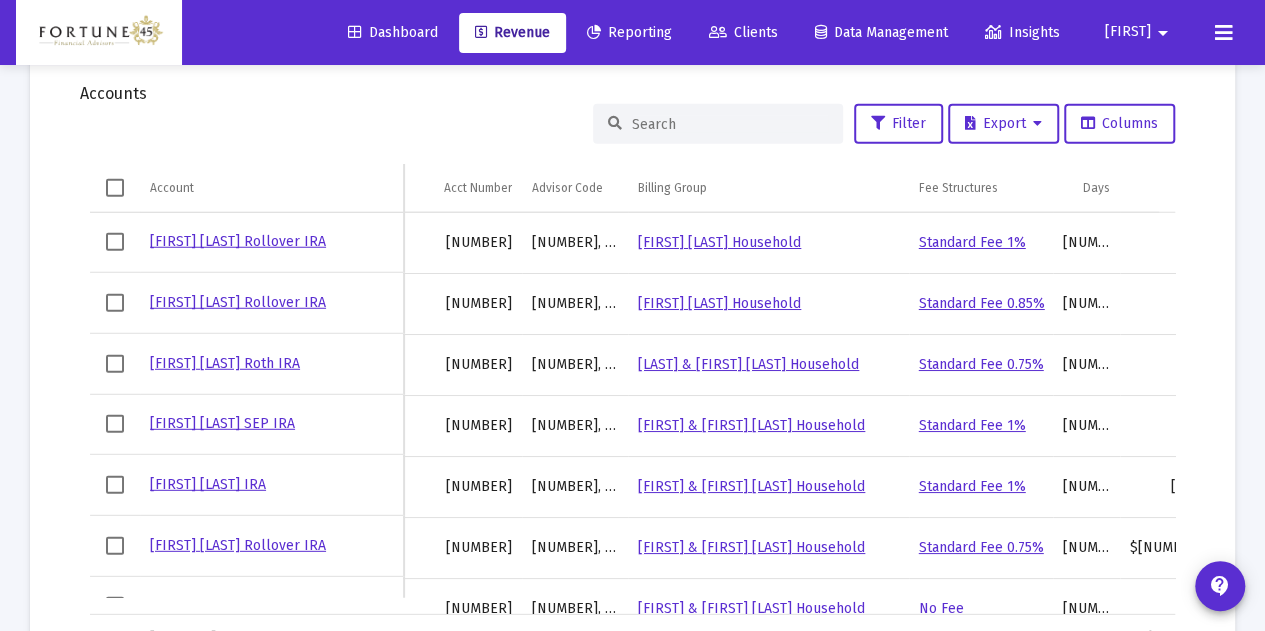 scroll, scrollTop: 2504, scrollLeft: 0, axis: vertical 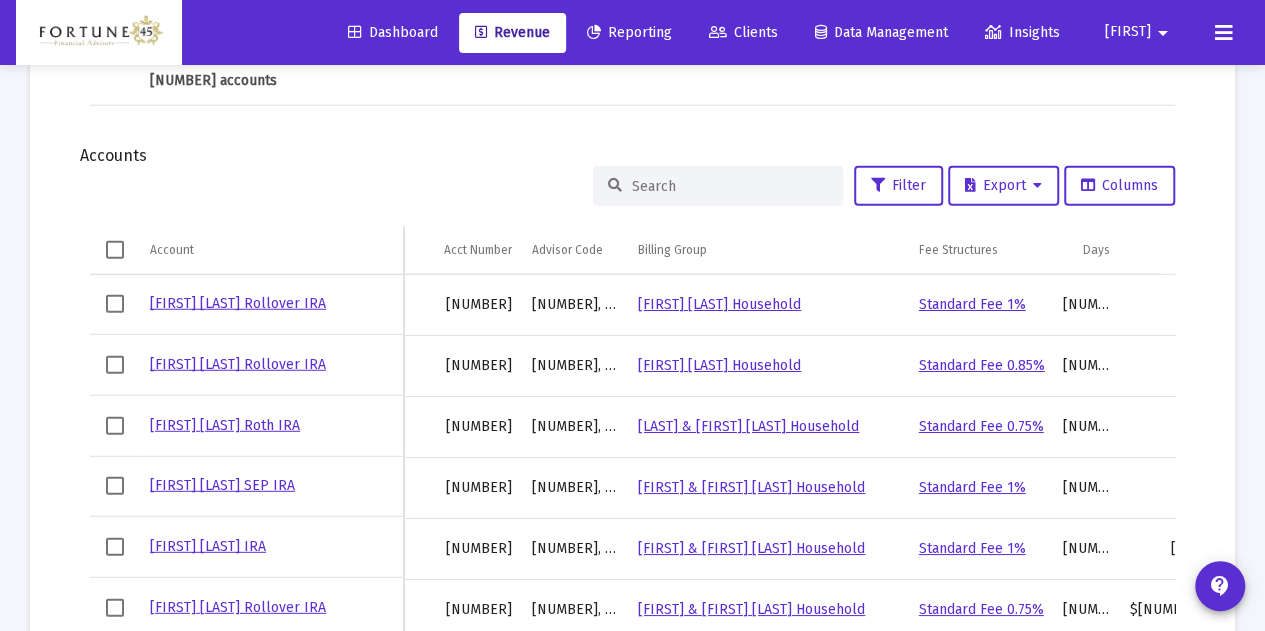 click at bounding box center (730, 186) 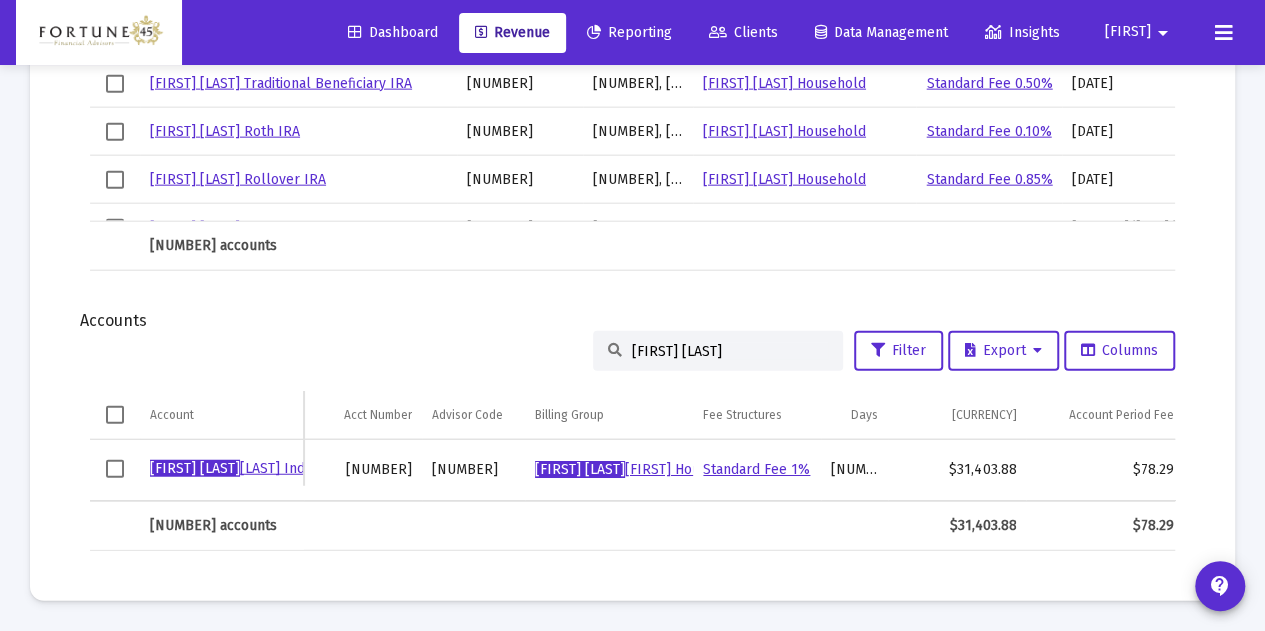 scroll, scrollTop: 2352, scrollLeft: 0, axis: vertical 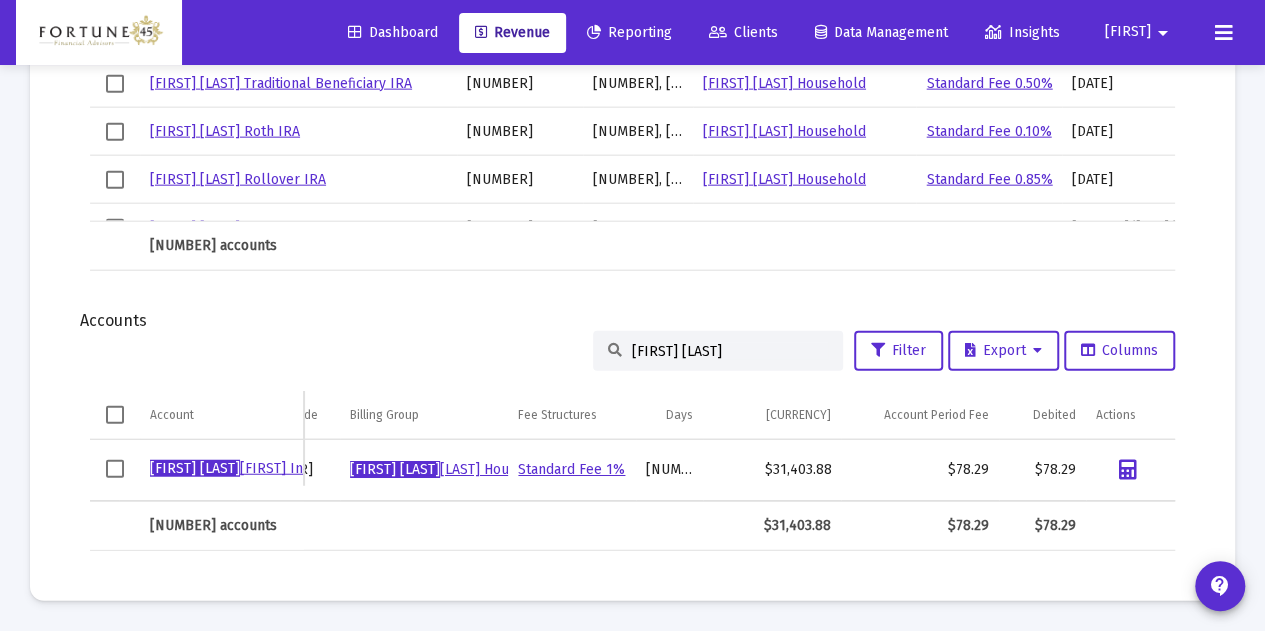 type on "linda fin" 